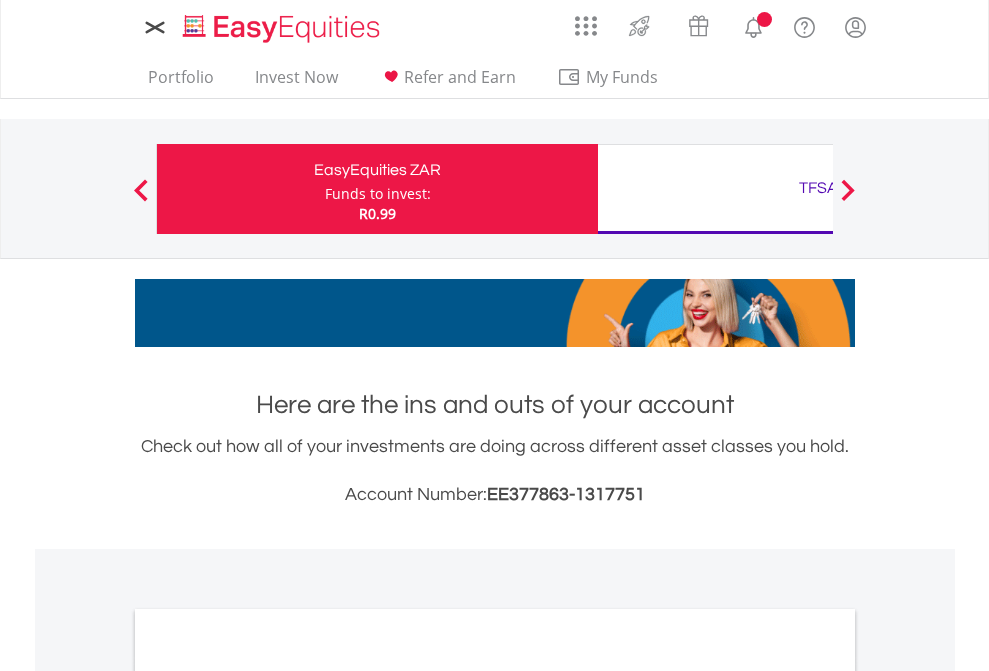 scroll, scrollTop: 0, scrollLeft: 0, axis: both 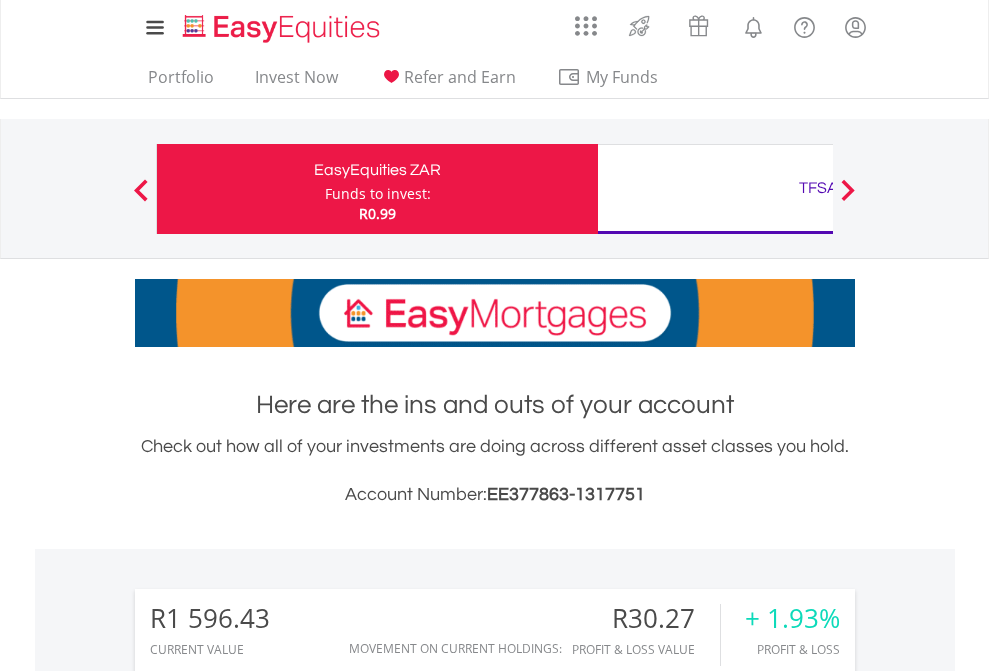 click on "Funds to invest:" at bounding box center (378, 194) 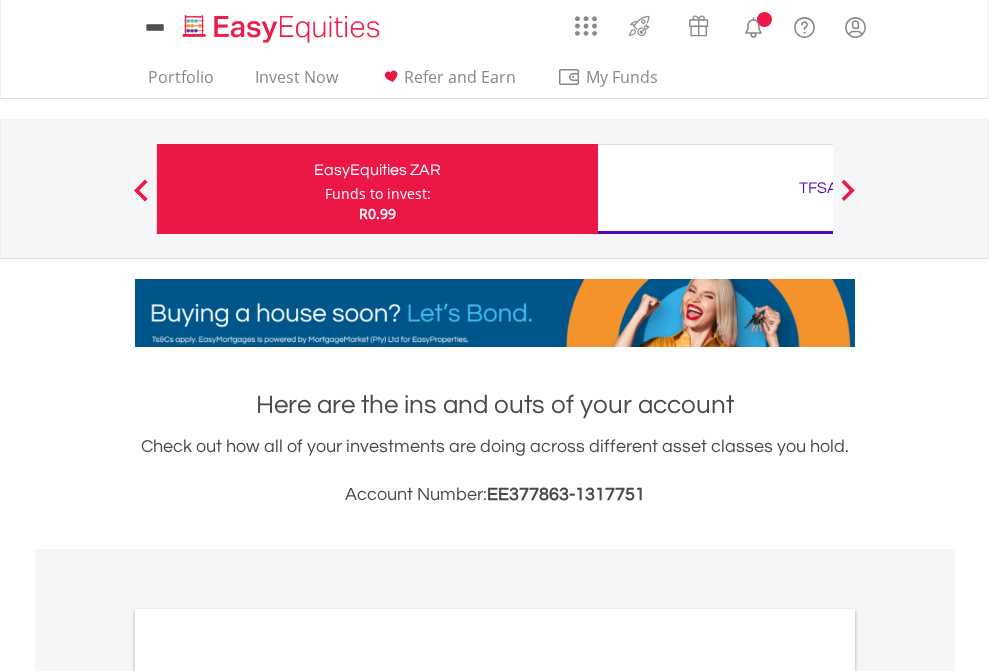 scroll, scrollTop: 0, scrollLeft: 0, axis: both 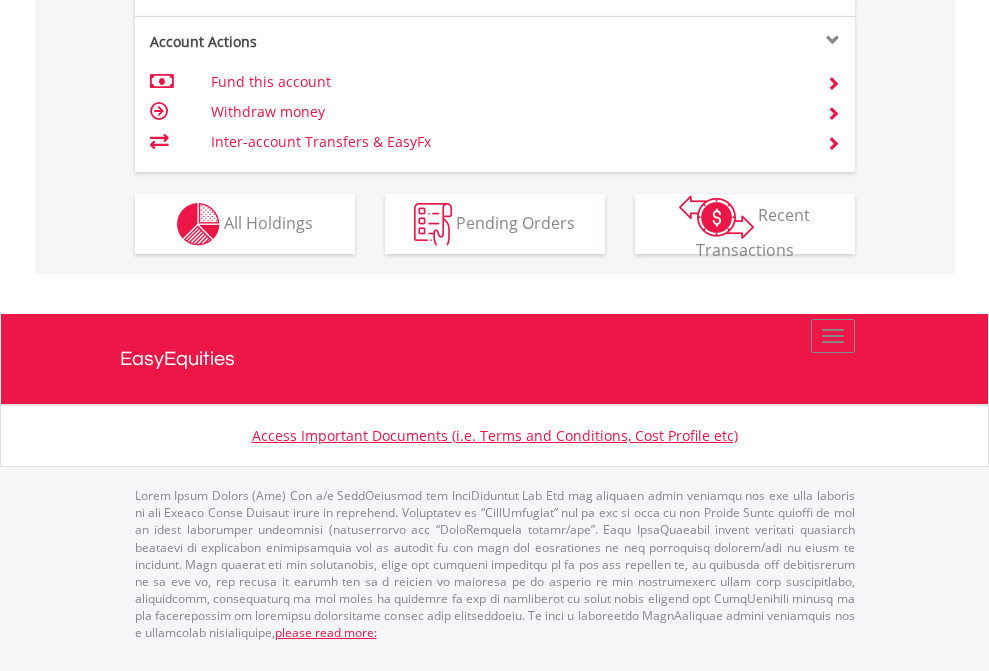 click on "Investment types" at bounding box center (706, -337) 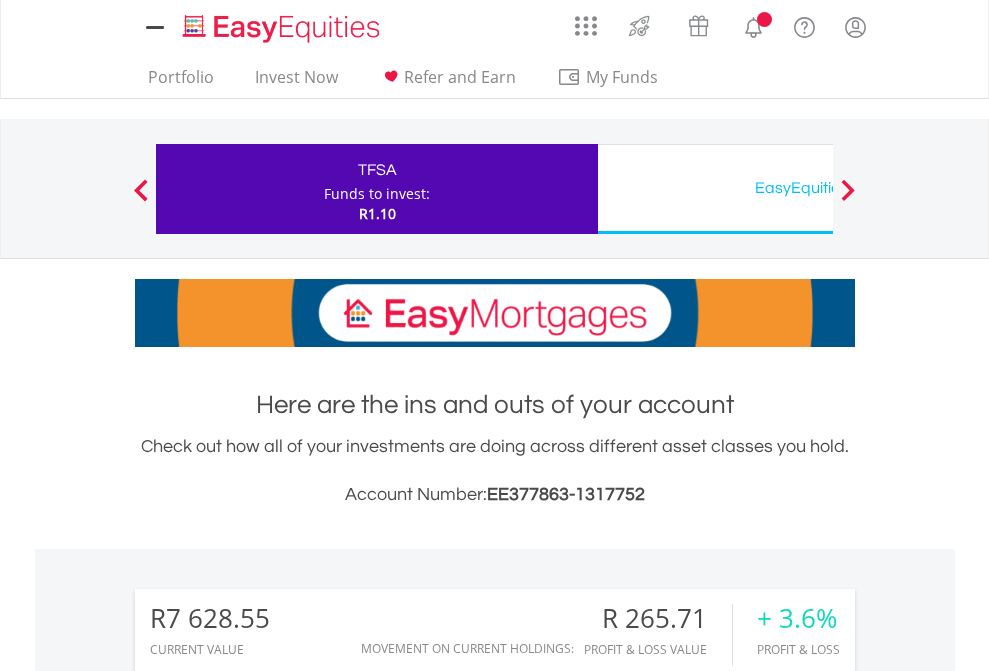 scroll, scrollTop: 0, scrollLeft: 0, axis: both 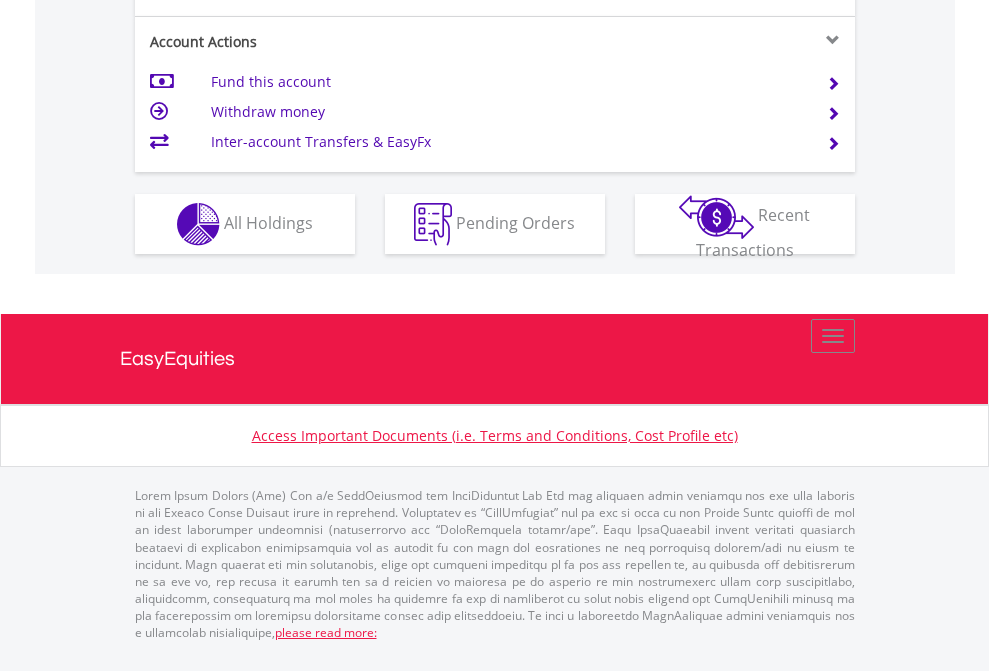 click on "Investment types" at bounding box center (706, -337) 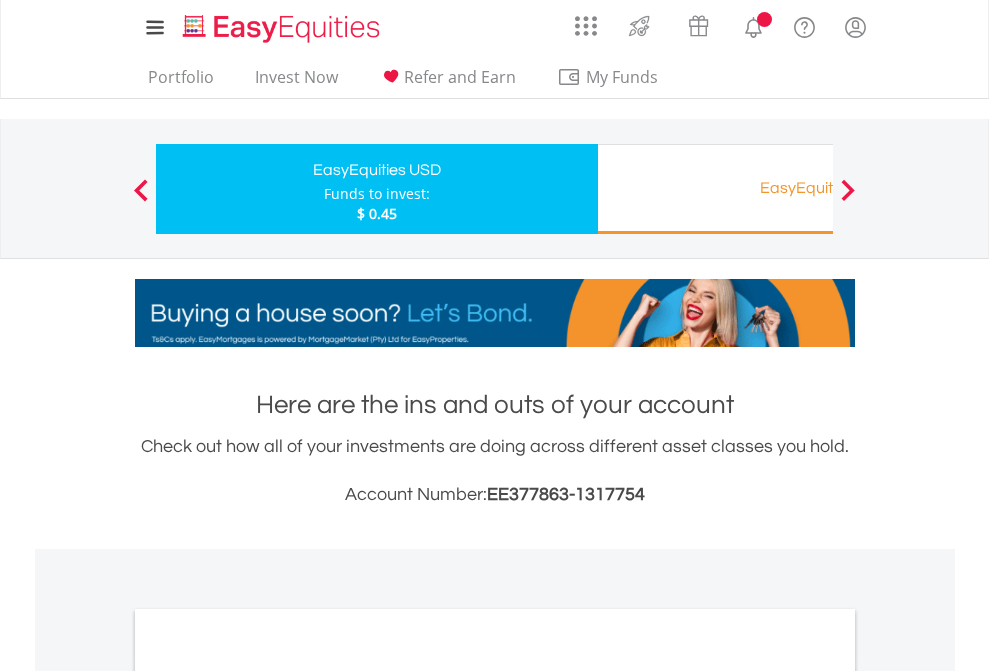 scroll, scrollTop: 0, scrollLeft: 0, axis: both 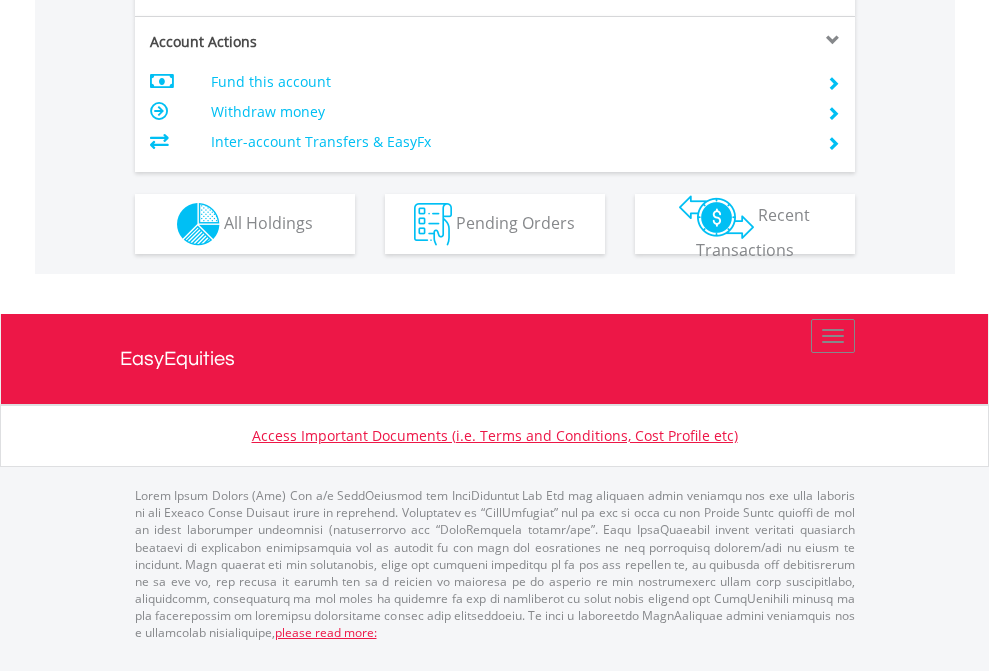 click on "Investment types" at bounding box center [706, -337] 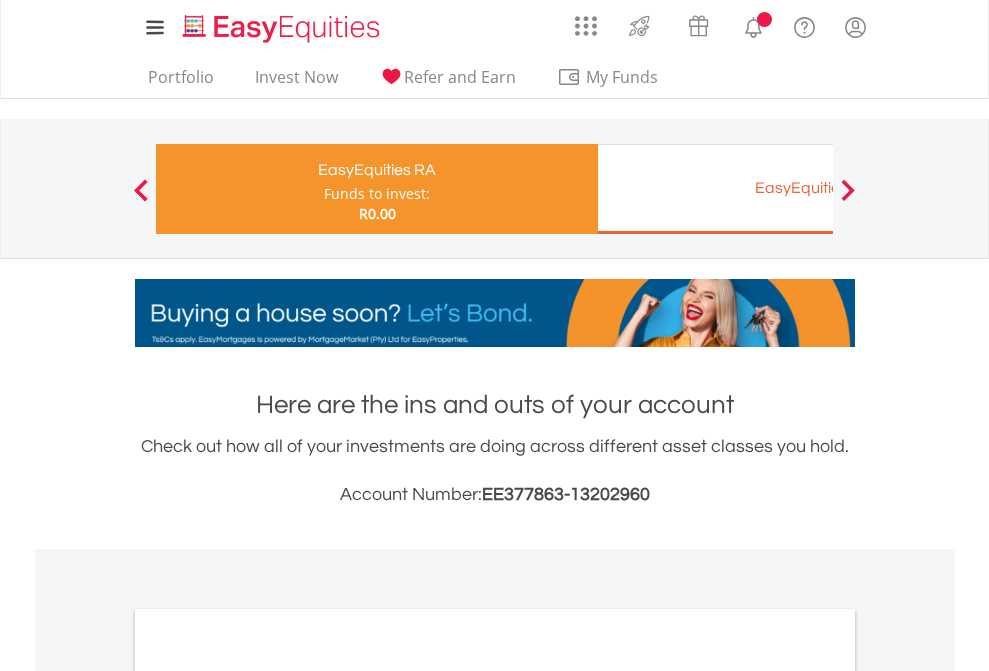 scroll, scrollTop: 0, scrollLeft: 0, axis: both 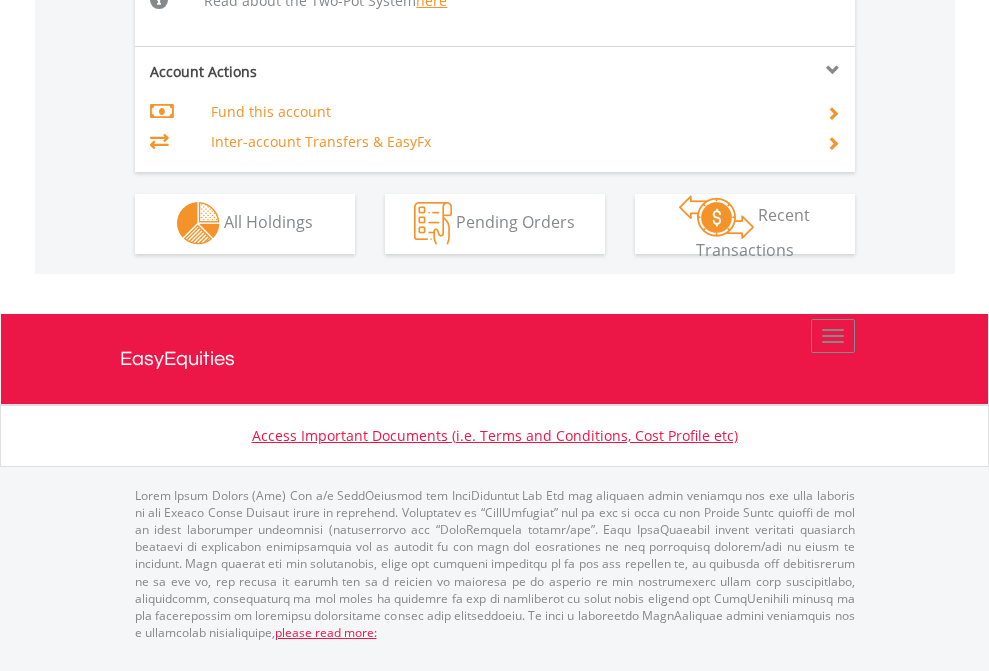 click on "Investment types" at bounding box center [706, -534] 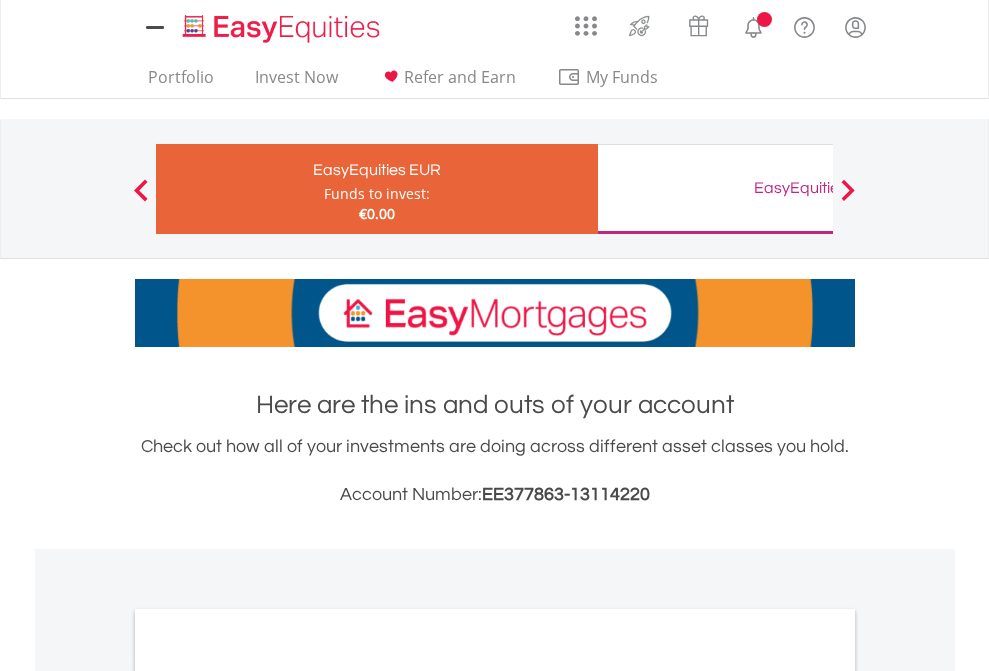 scroll, scrollTop: 0, scrollLeft: 0, axis: both 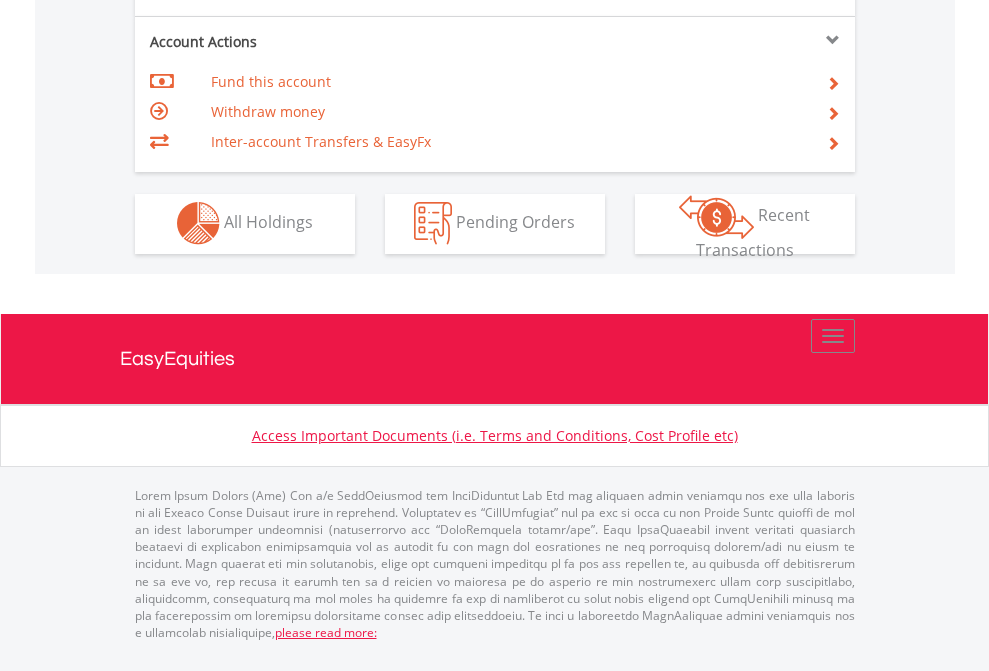 click on "Investment types" at bounding box center [706, -353] 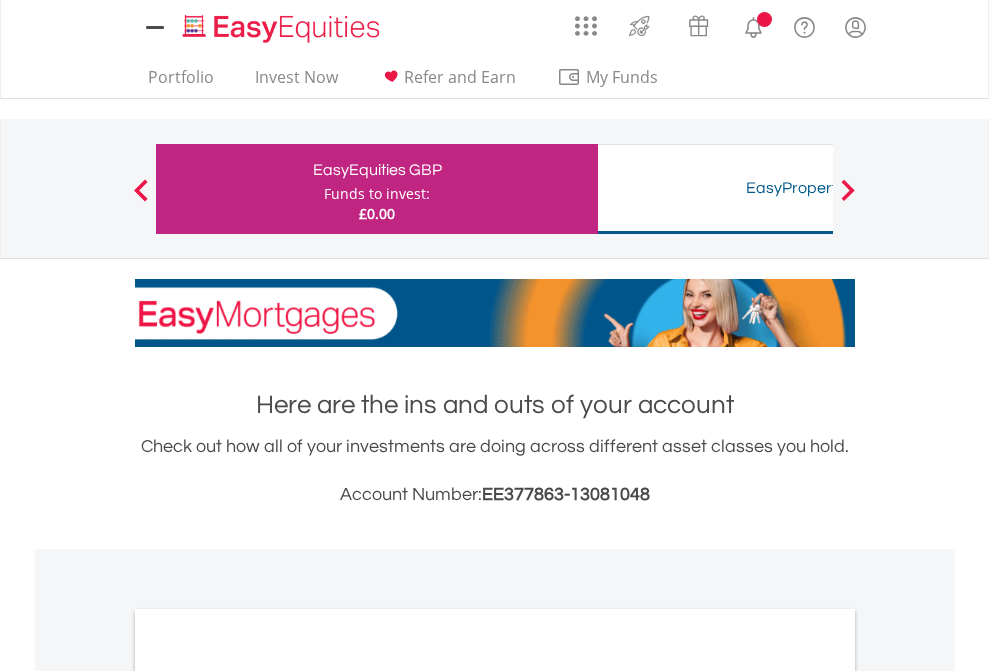 scroll, scrollTop: 0, scrollLeft: 0, axis: both 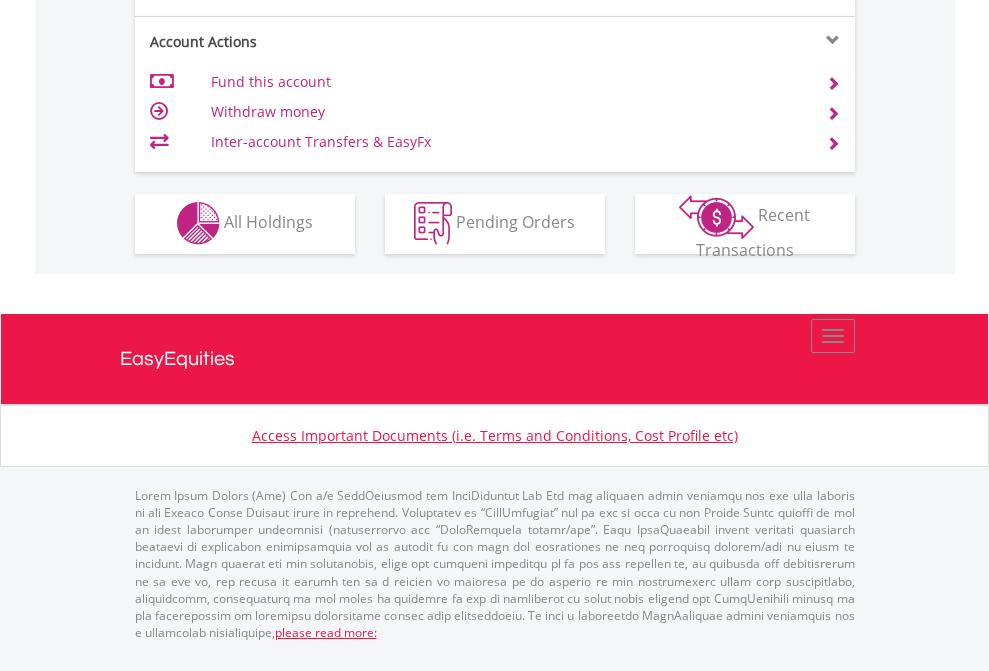 click on "Investment types" at bounding box center [706, -353] 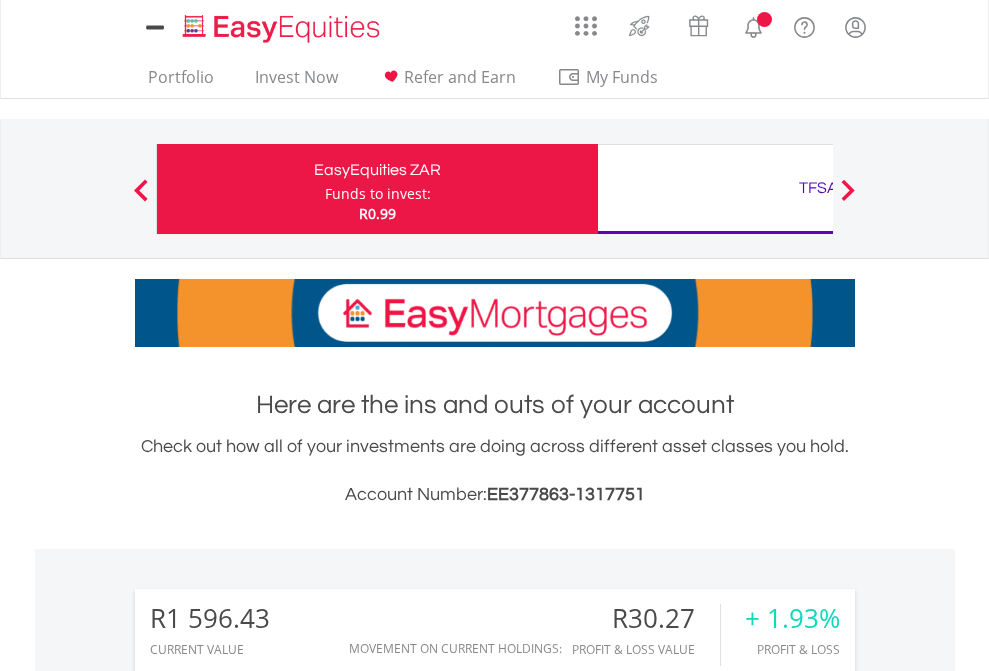 scroll, scrollTop: 0, scrollLeft: 0, axis: both 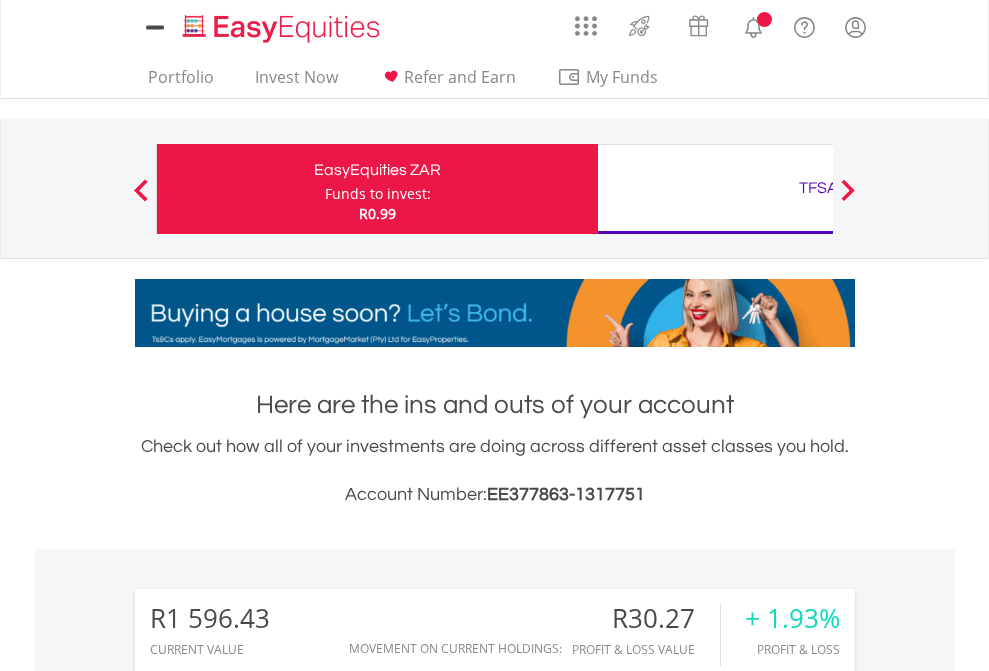 click on "All Holdings" at bounding box center (268, 1466) 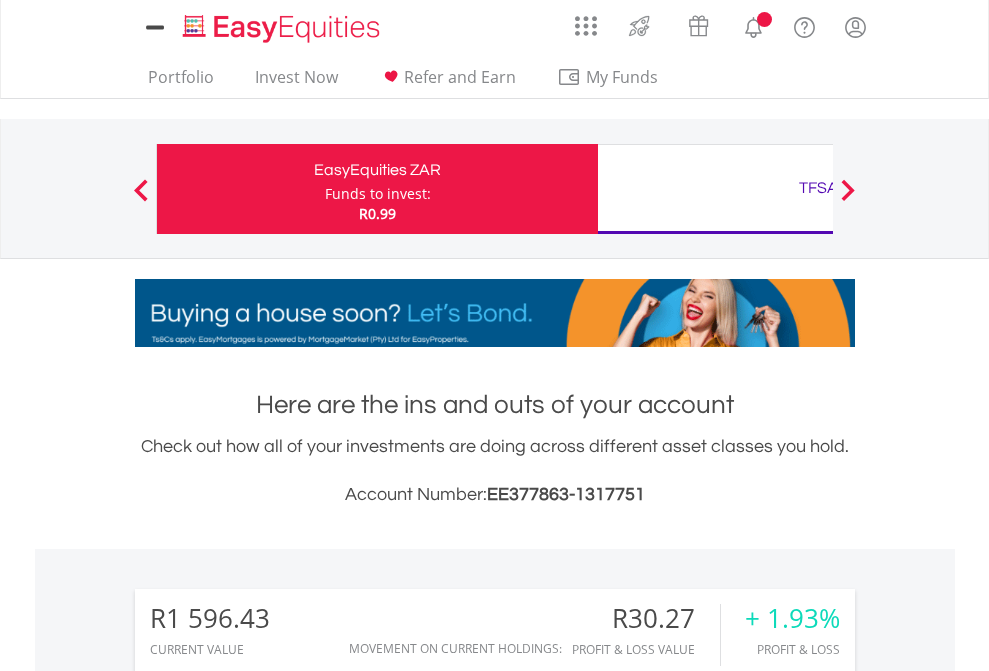 scroll, scrollTop: 999808, scrollLeft: 999687, axis: both 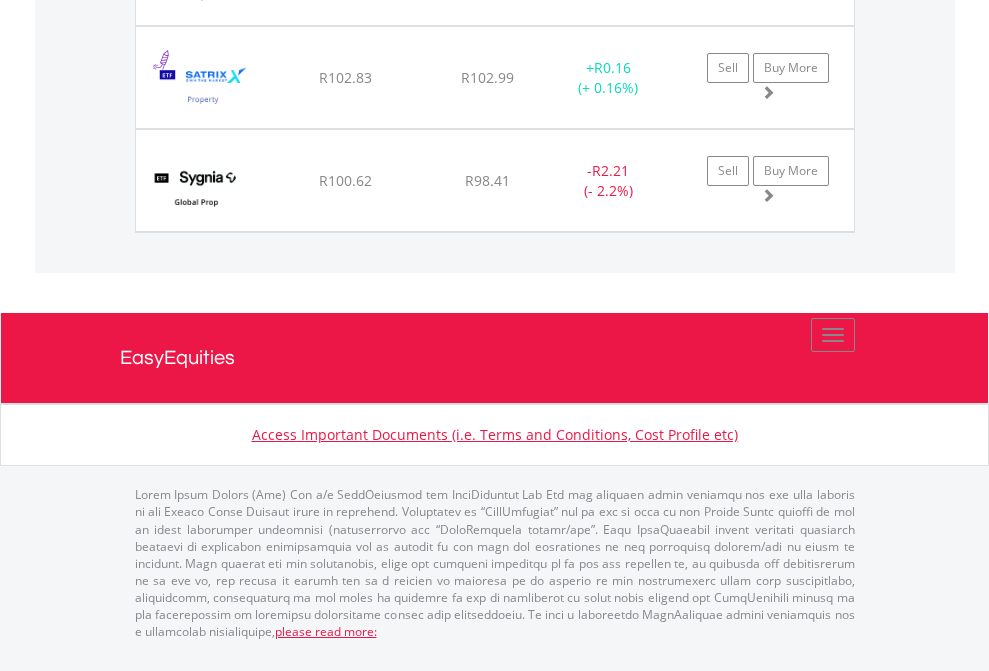 click on "TFSA" at bounding box center (818, -1751) 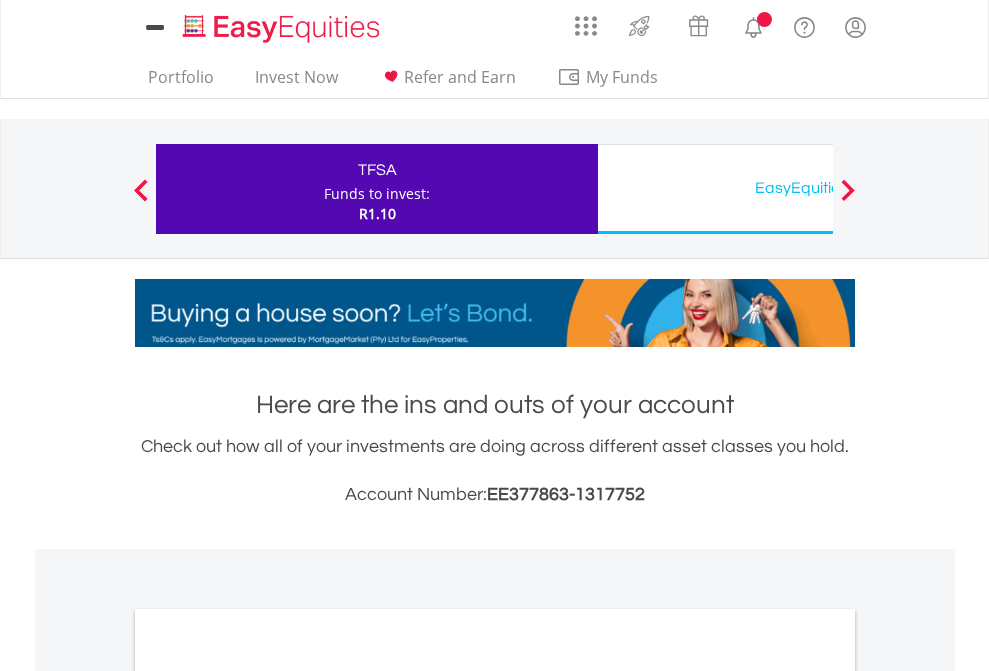 scroll, scrollTop: 1202, scrollLeft: 0, axis: vertical 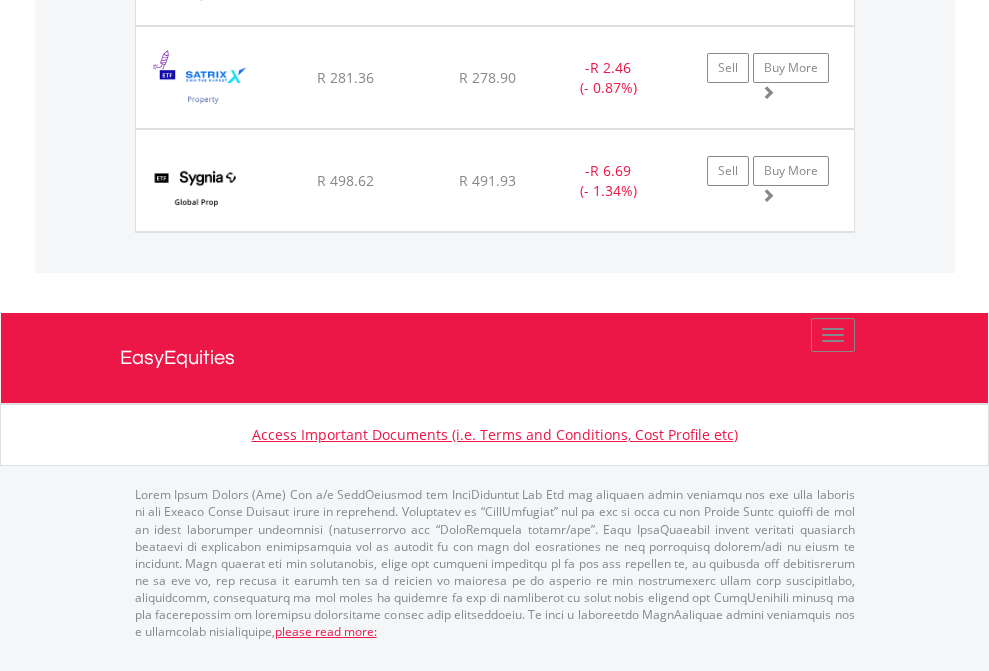 click on "EasyEquities USD" at bounding box center [818, -1751] 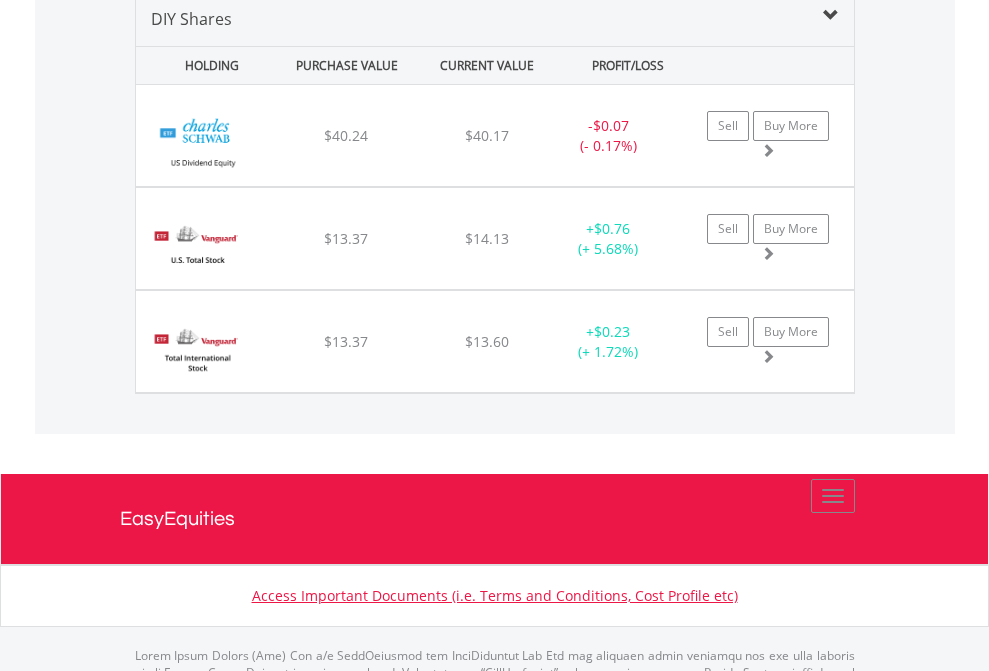 scroll, scrollTop: 1933, scrollLeft: 0, axis: vertical 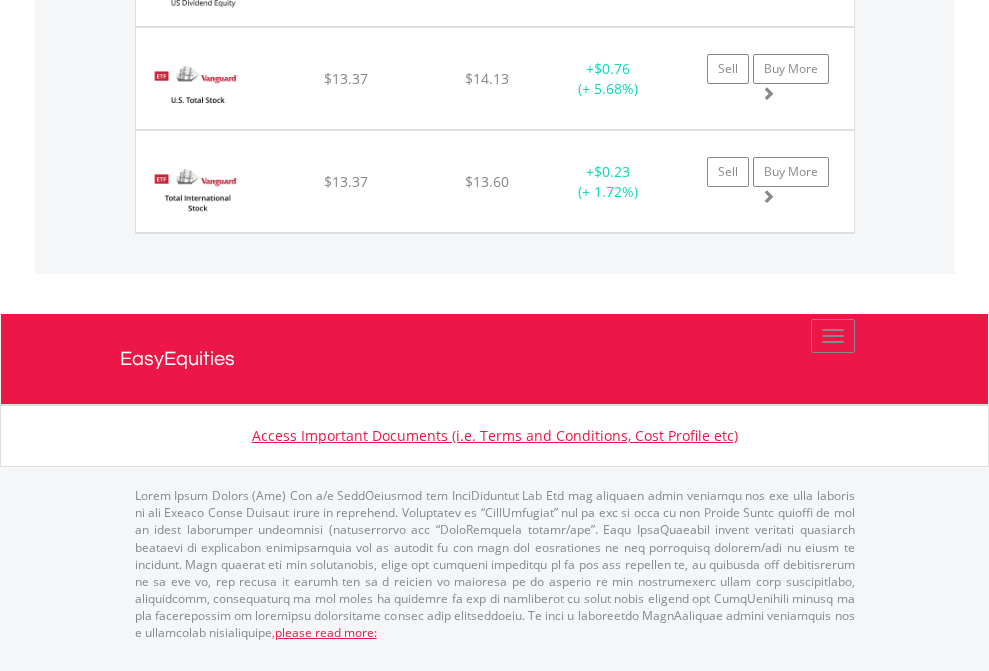 click on "EasyEquities RA" at bounding box center (818, -1174) 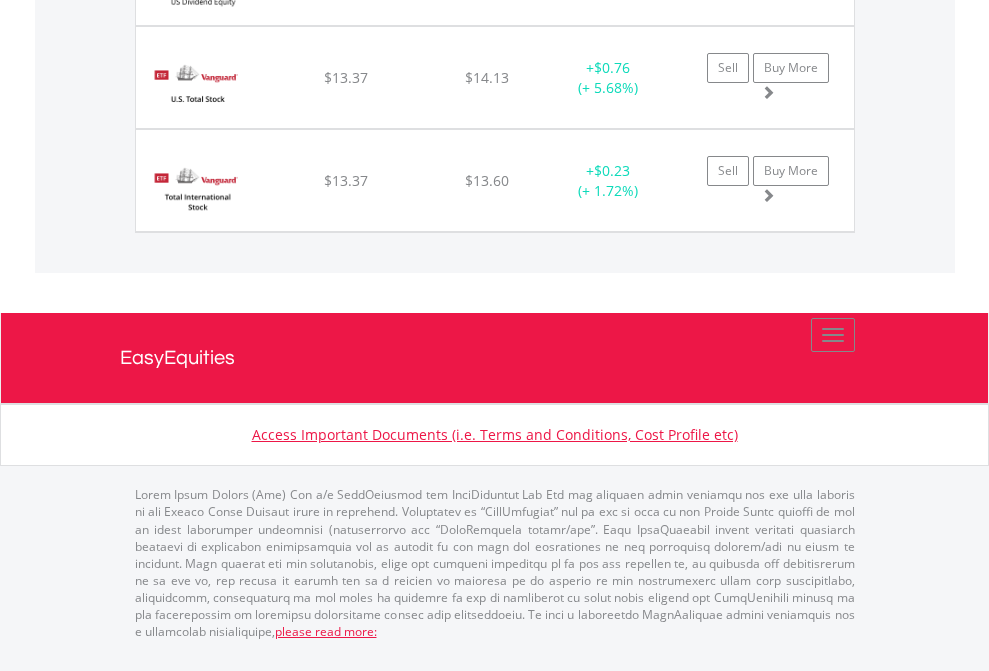 scroll, scrollTop: 144, scrollLeft: 0, axis: vertical 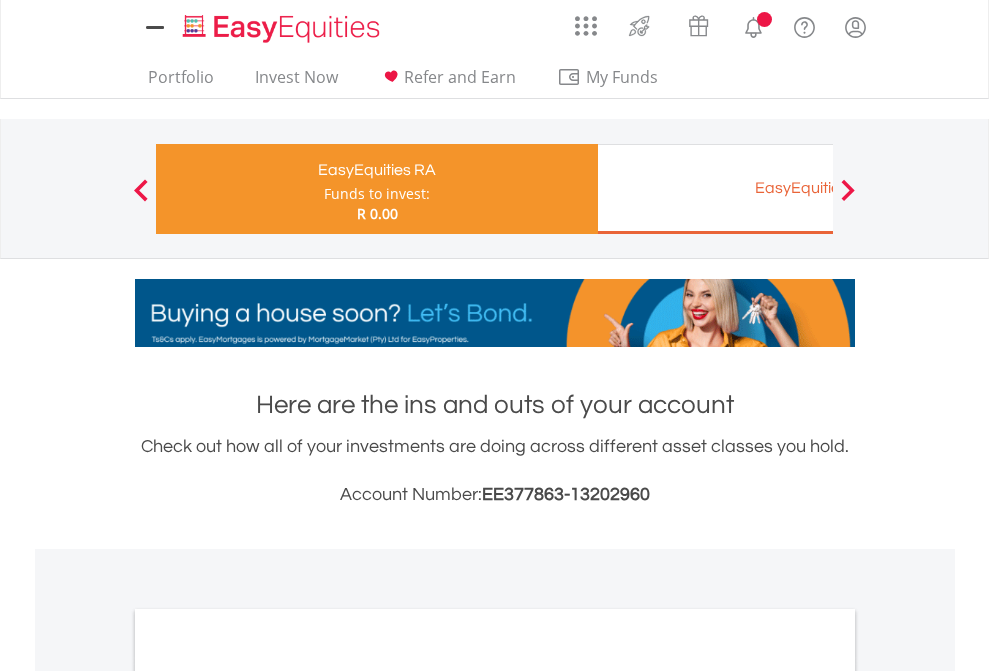 click on "All Holdings" at bounding box center (268, 1066) 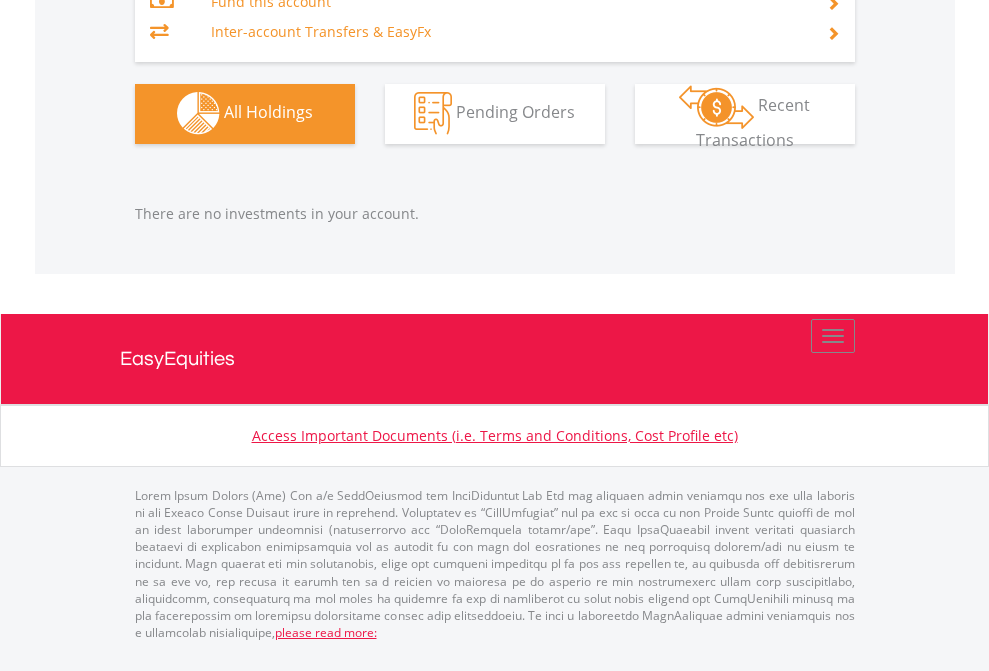 scroll, scrollTop: 2097, scrollLeft: 0, axis: vertical 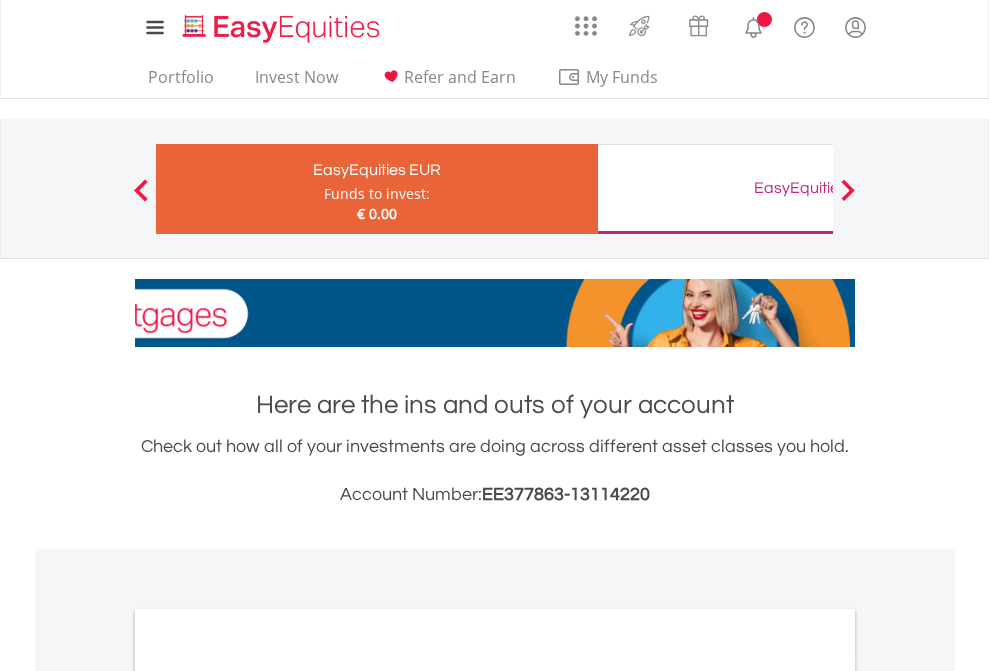 click on "All Holdings" at bounding box center (268, 1096) 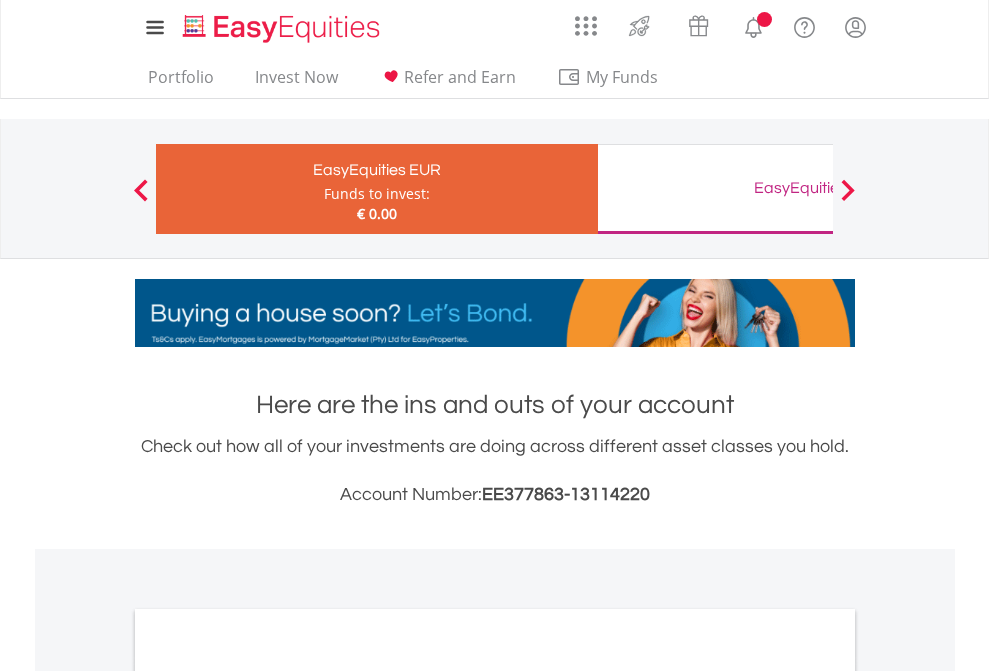 scroll, scrollTop: 1202, scrollLeft: 0, axis: vertical 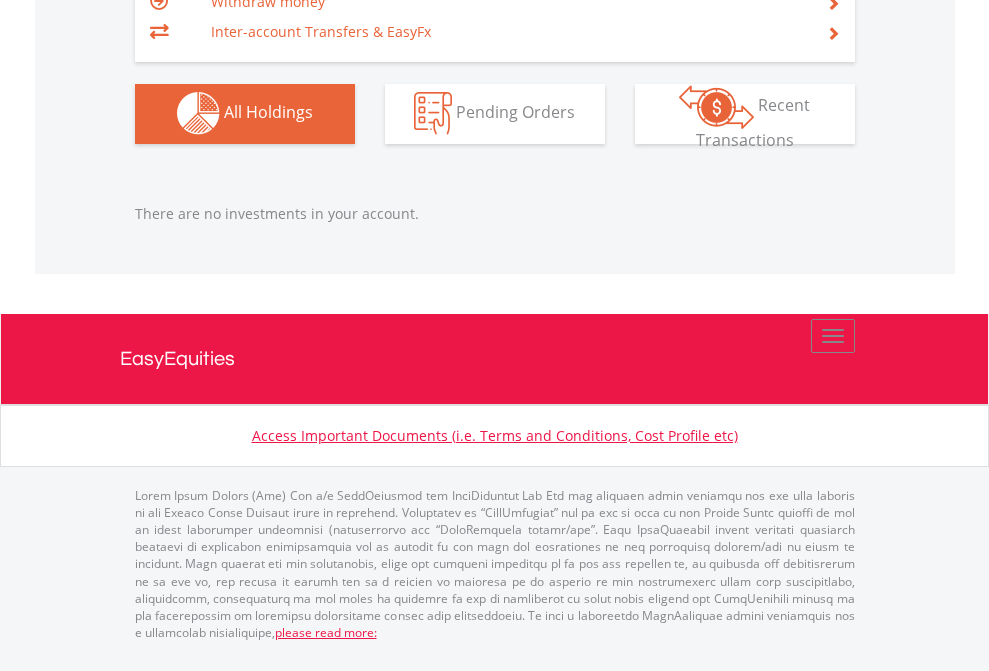click on "EasyEquities GBP" at bounding box center [818, -1142] 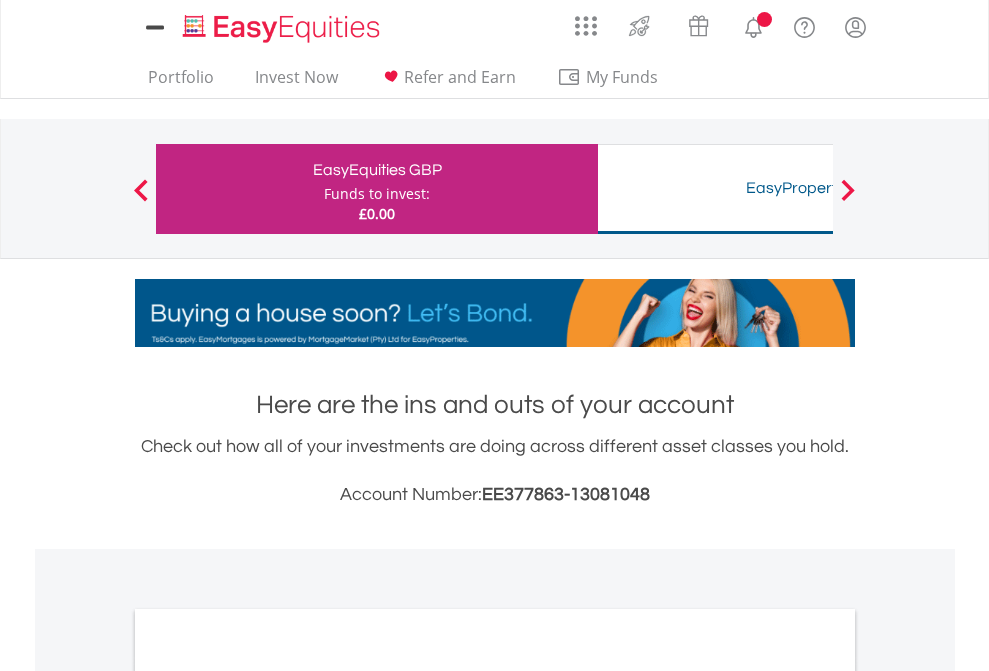 scroll, scrollTop: 0, scrollLeft: 0, axis: both 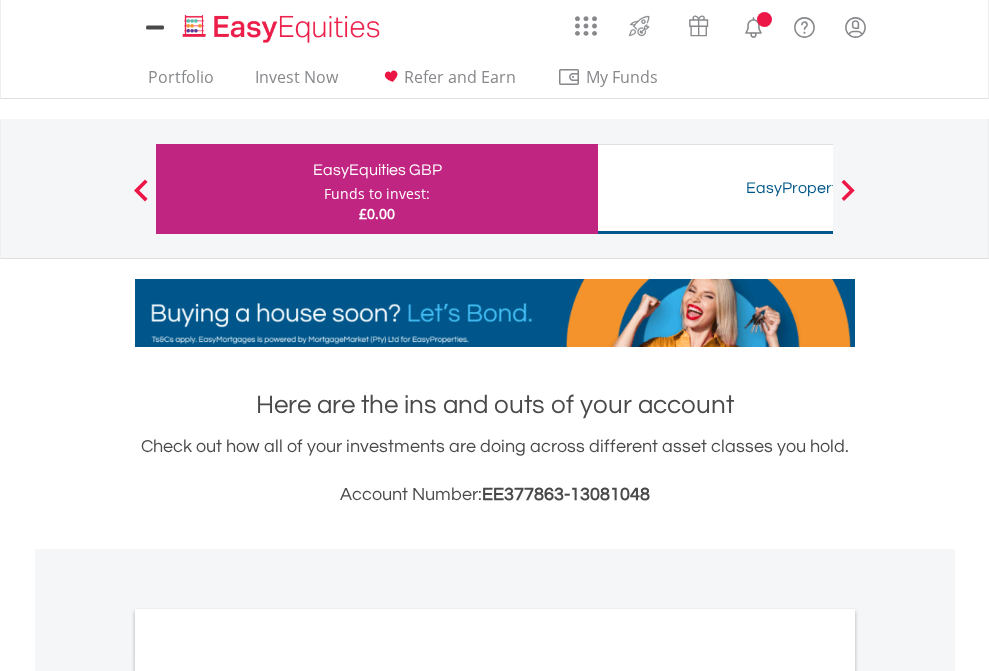 click on "All Holdings" at bounding box center [268, 1096] 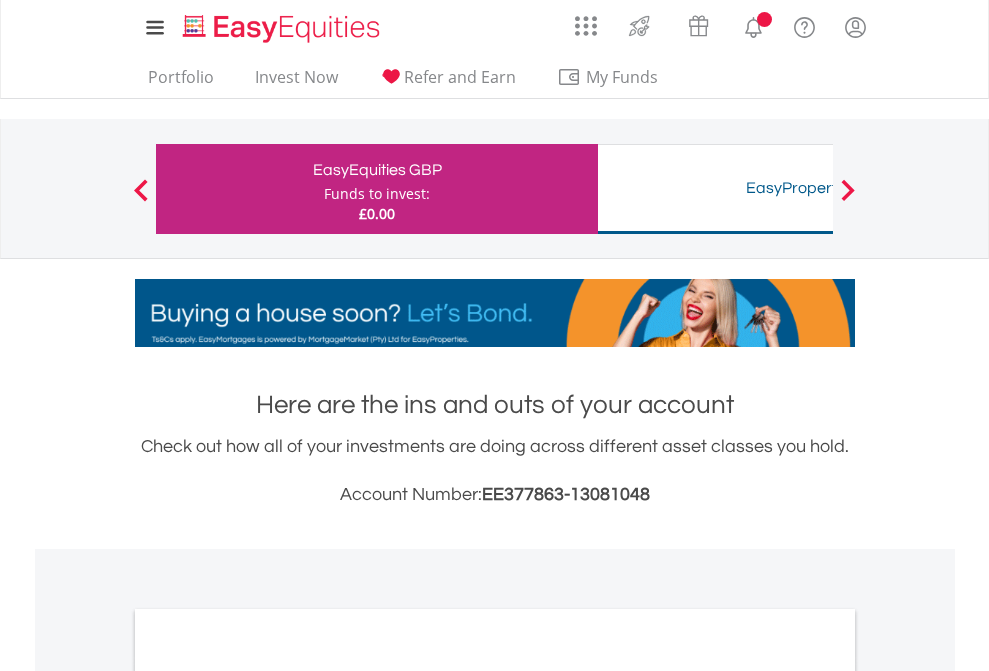 scroll, scrollTop: 1202, scrollLeft: 0, axis: vertical 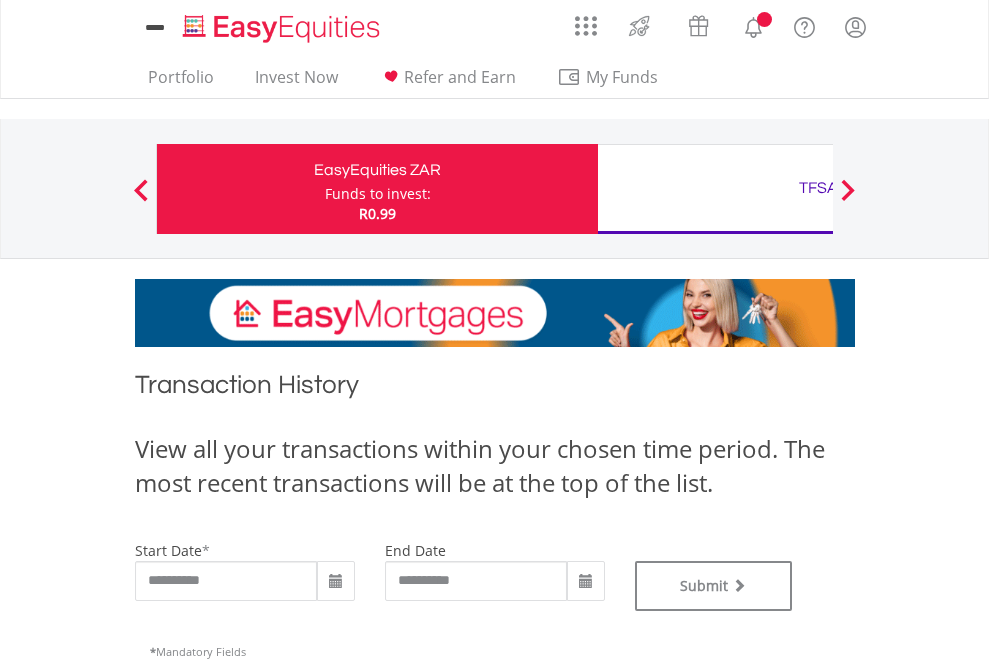 type on "**********" 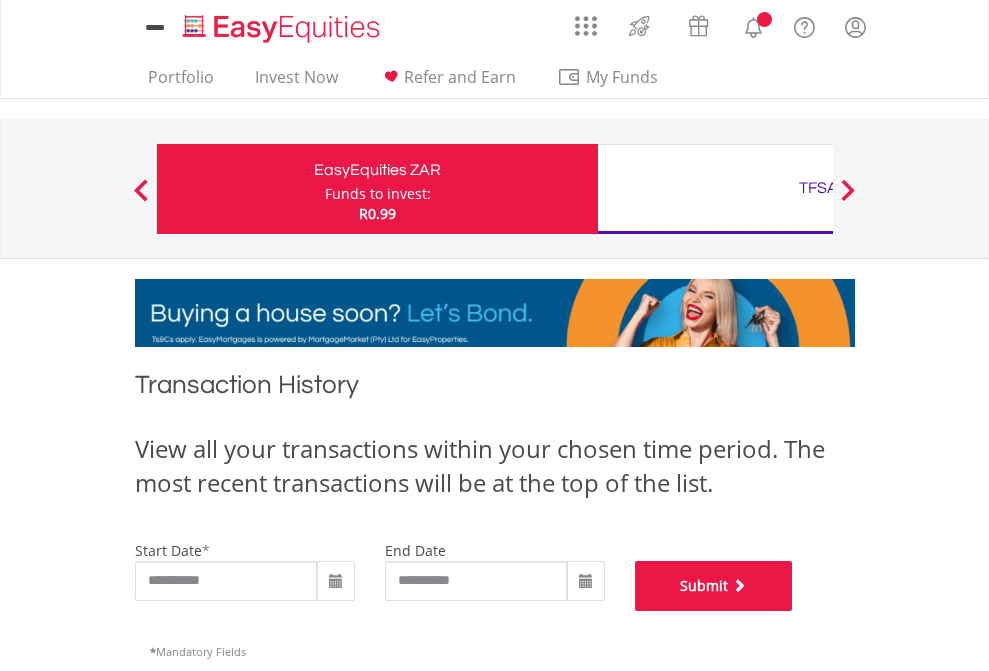 click on "Submit" at bounding box center (714, 586) 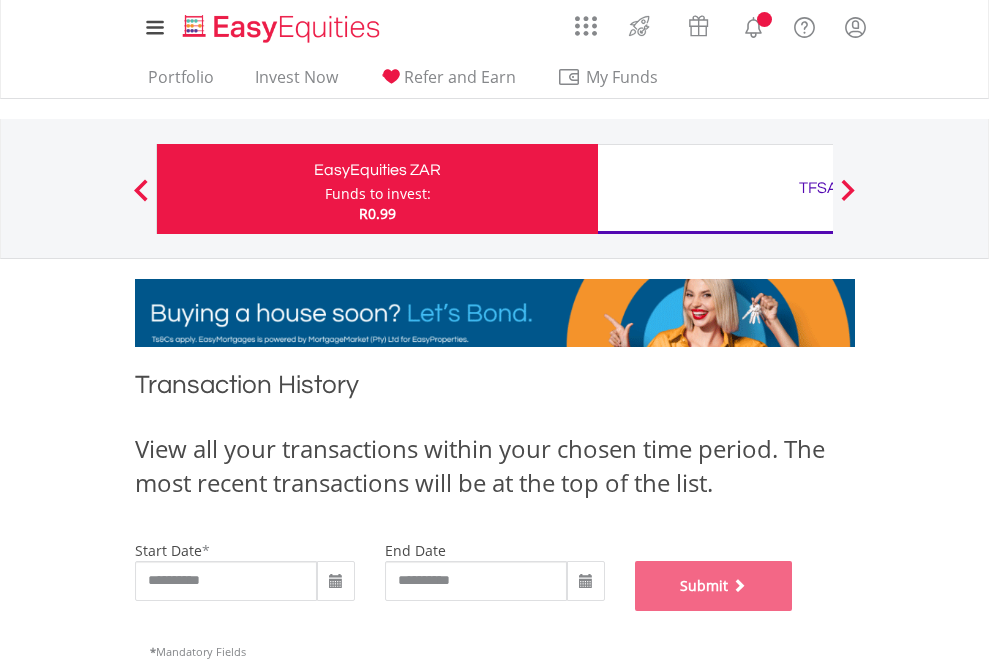 scroll, scrollTop: 811, scrollLeft: 0, axis: vertical 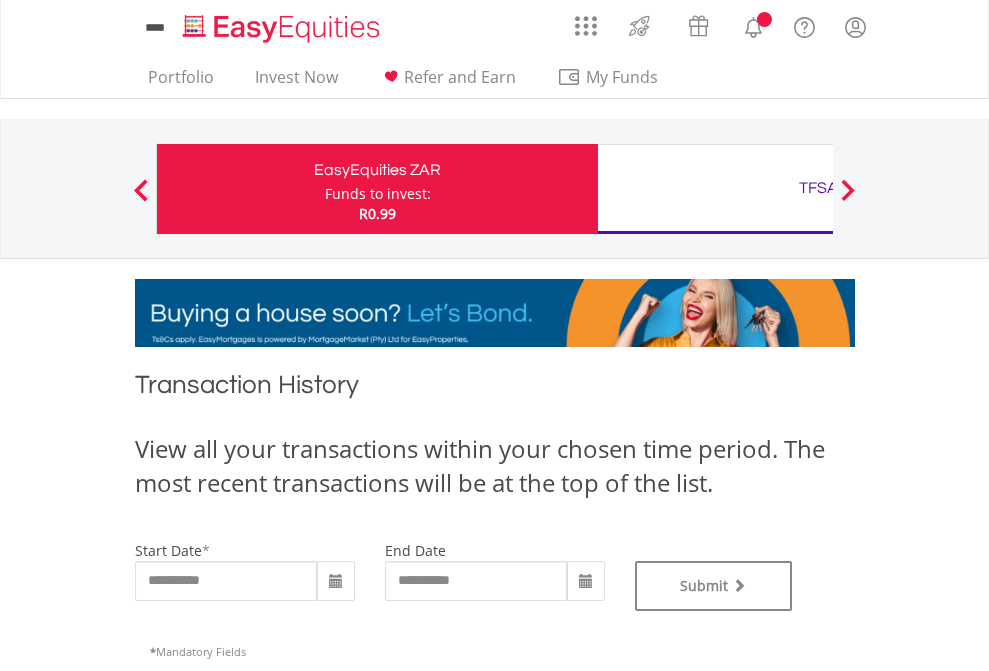 click on "TFSA" at bounding box center (818, 188) 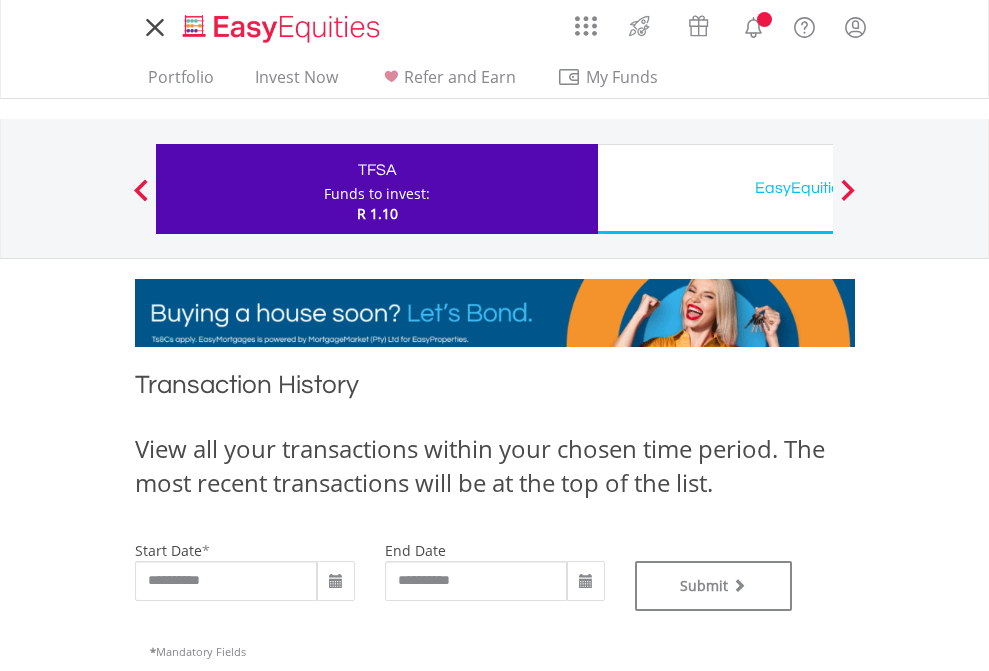 scroll, scrollTop: 0, scrollLeft: 0, axis: both 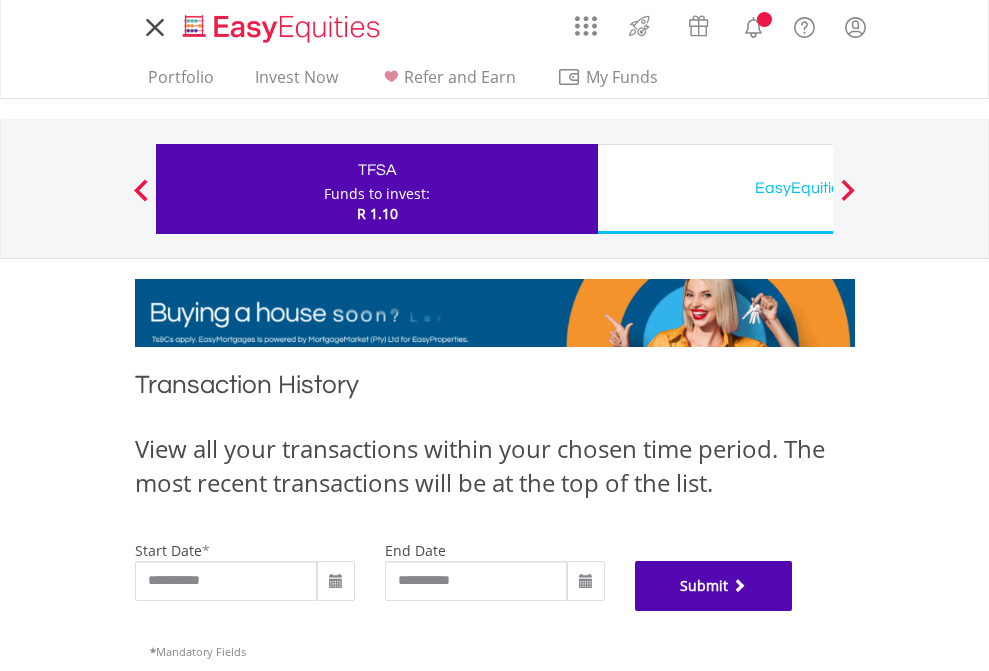 click on "Submit" at bounding box center [714, 586] 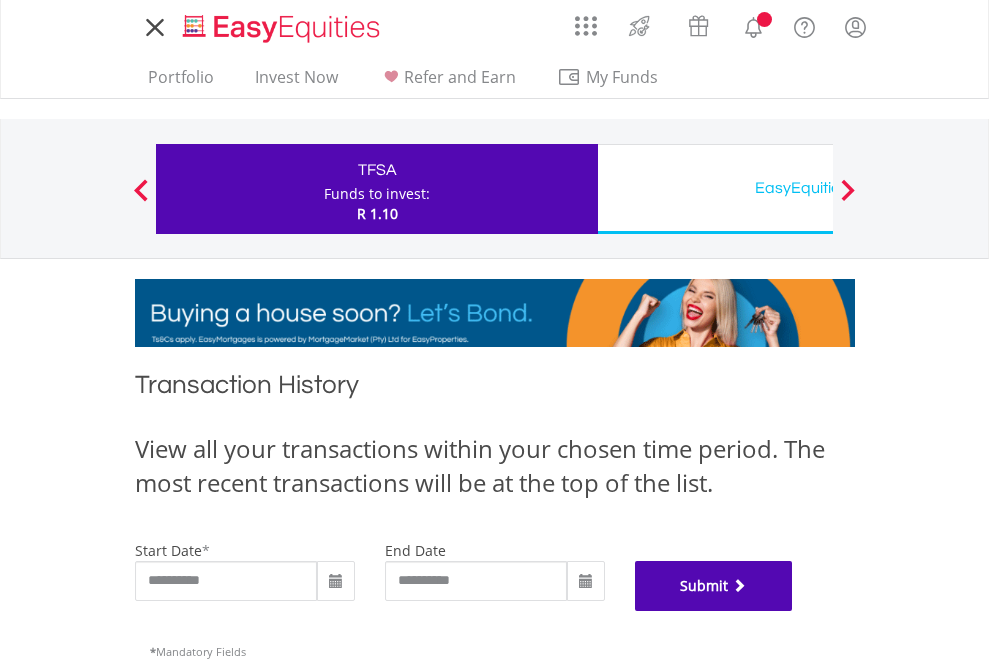 scroll, scrollTop: 811, scrollLeft: 0, axis: vertical 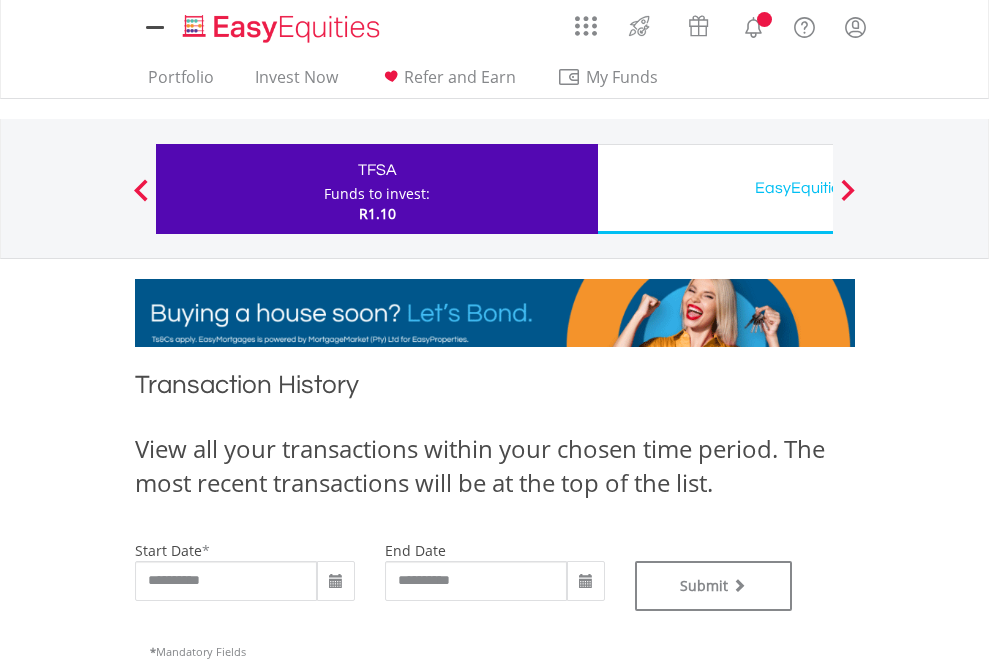 click on "EasyEquities USD" at bounding box center (818, 188) 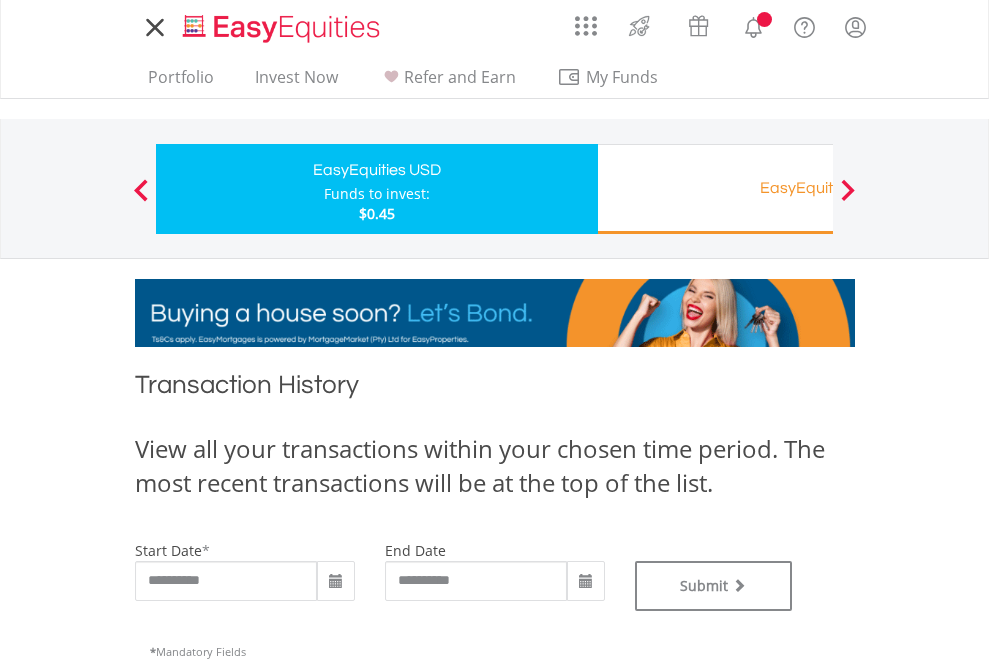 scroll, scrollTop: 0, scrollLeft: 0, axis: both 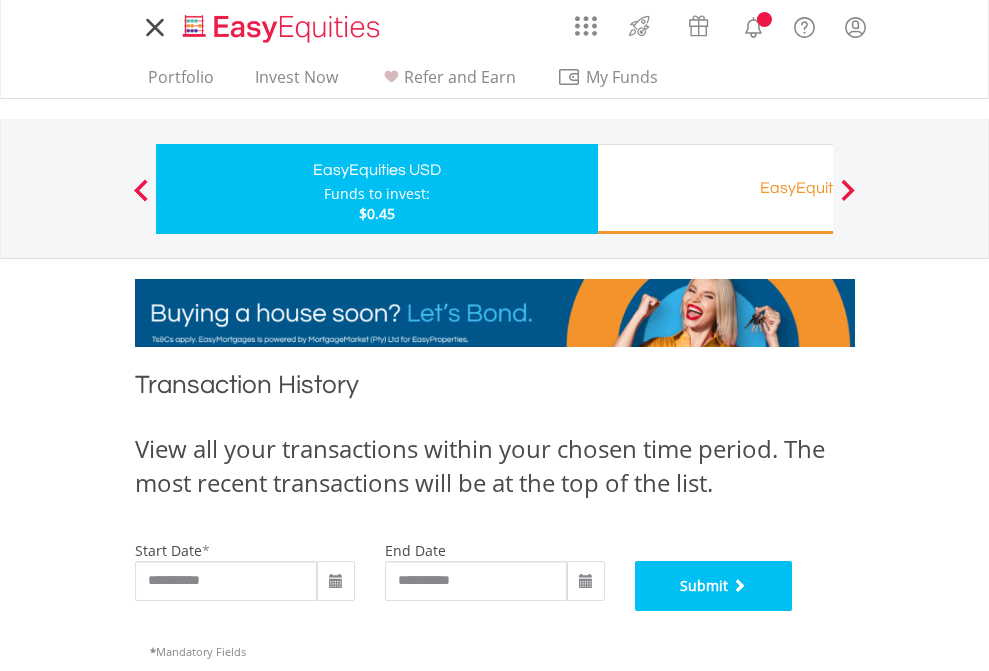 click on "Submit" at bounding box center (714, 586) 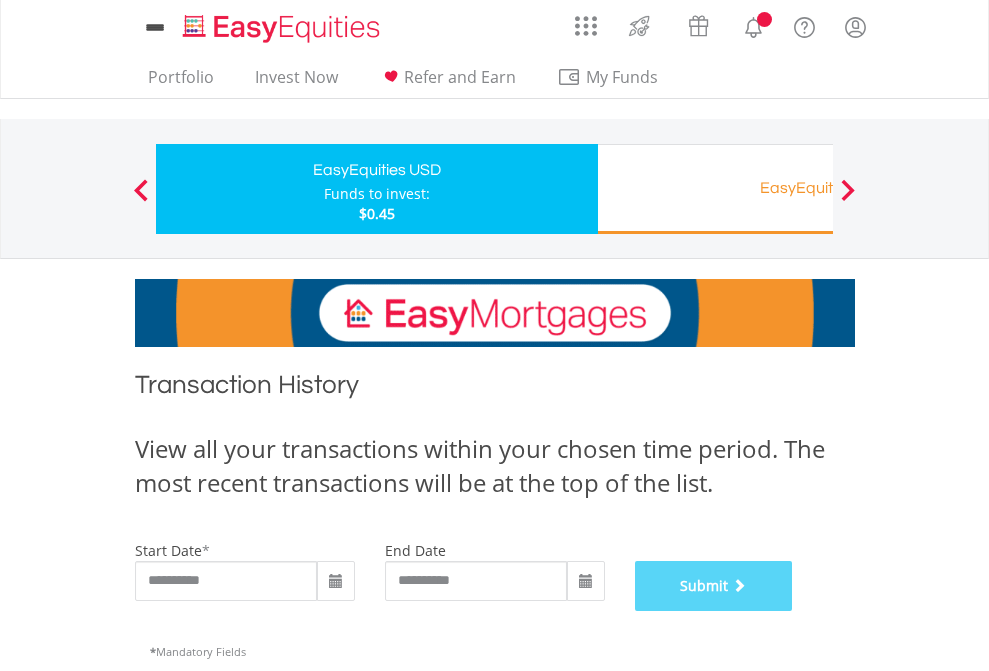 scroll, scrollTop: 811, scrollLeft: 0, axis: vertical 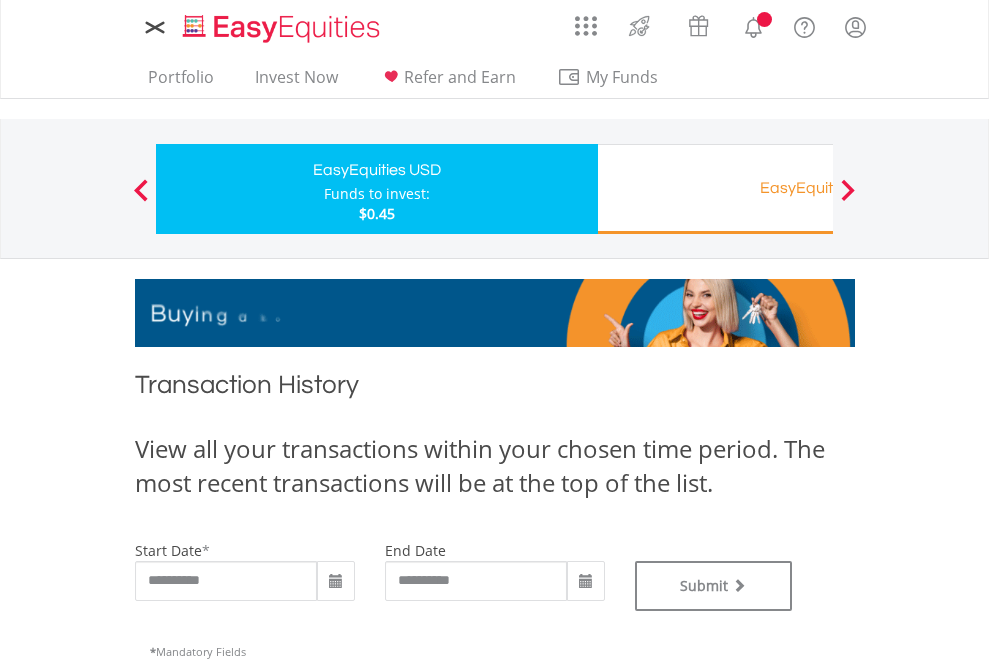 click on "EasyEquities RA" at bounding box center [818, 188] 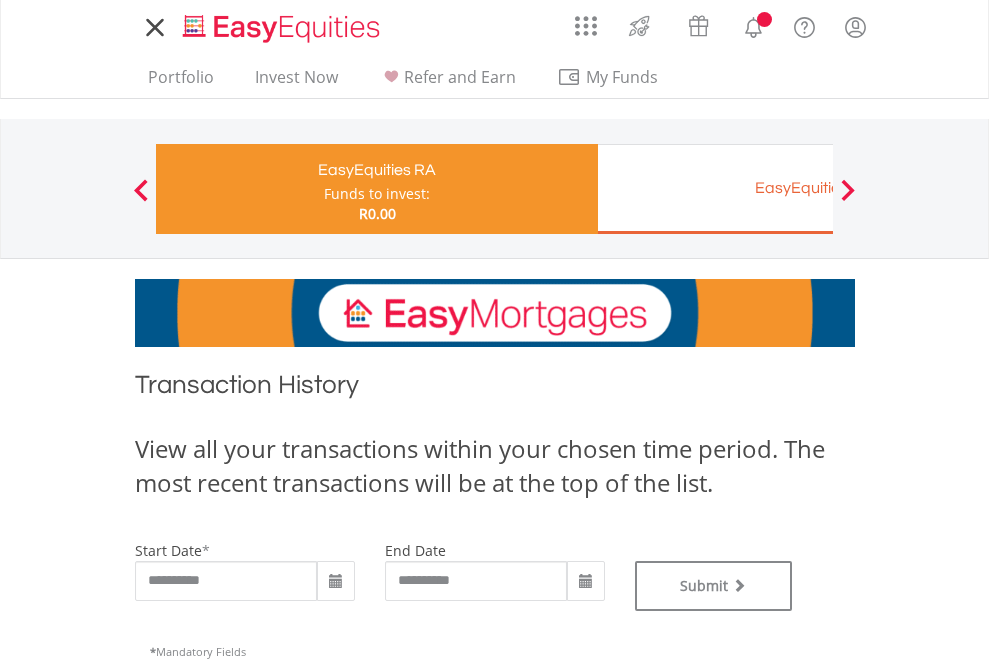 scroll, scrollTop: 0, scrollLeft: 0, axis: both 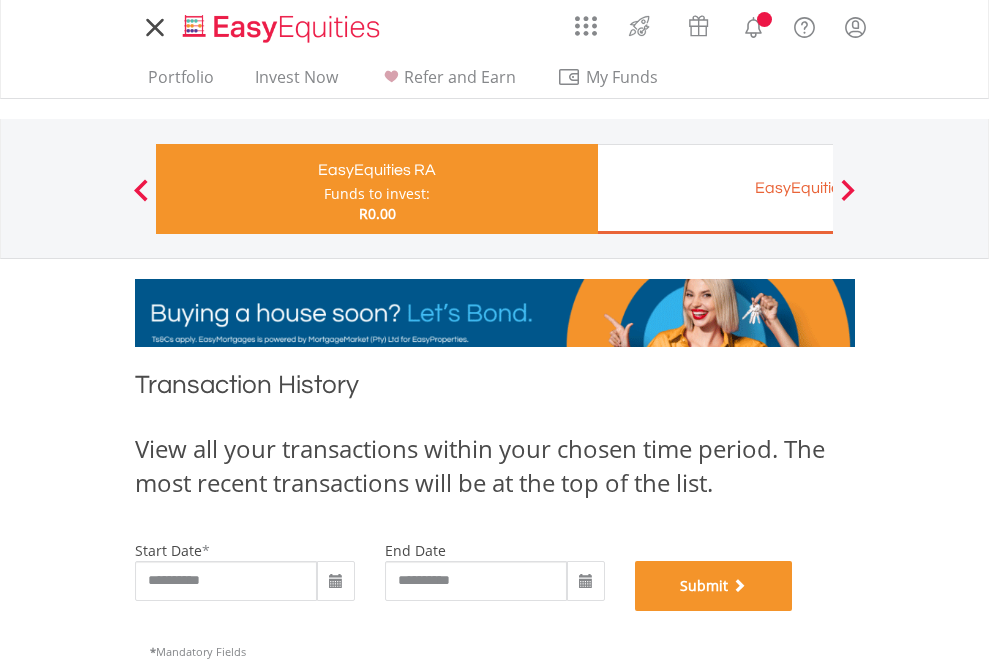 click on "Submit" at bounding box center [714, 586] 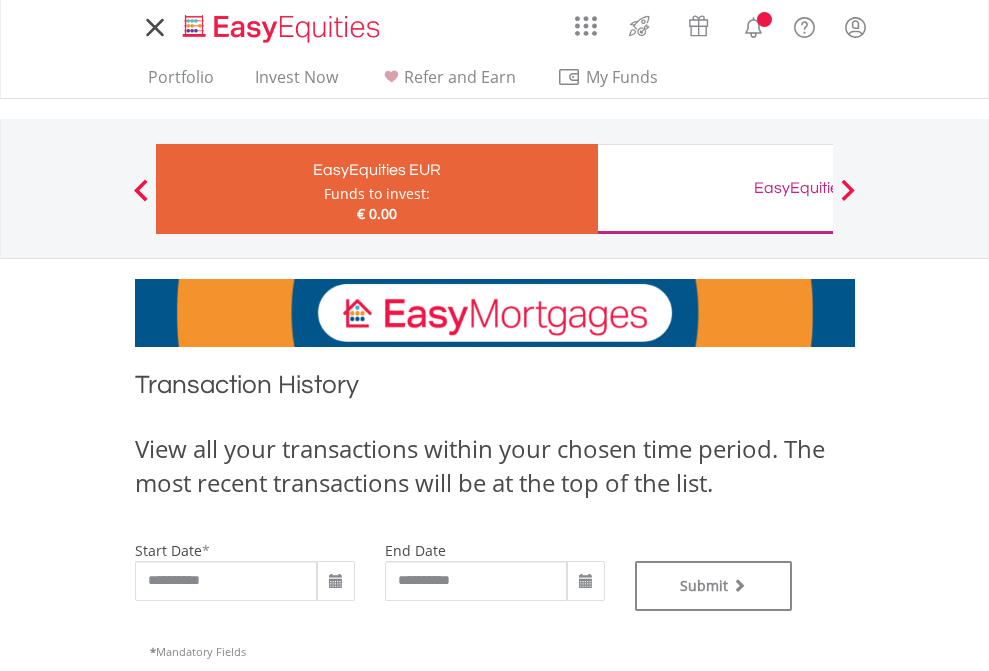scroll, scrollTop: 0, scrollLeft: 0, axis: both 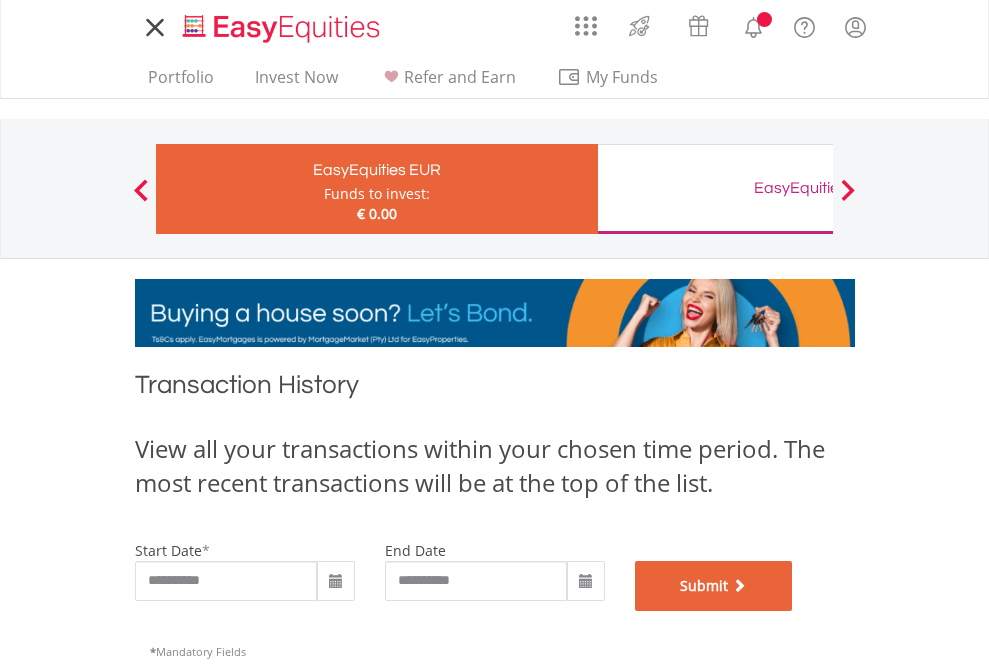 click on "Submit" at bounding box center (714, 586) 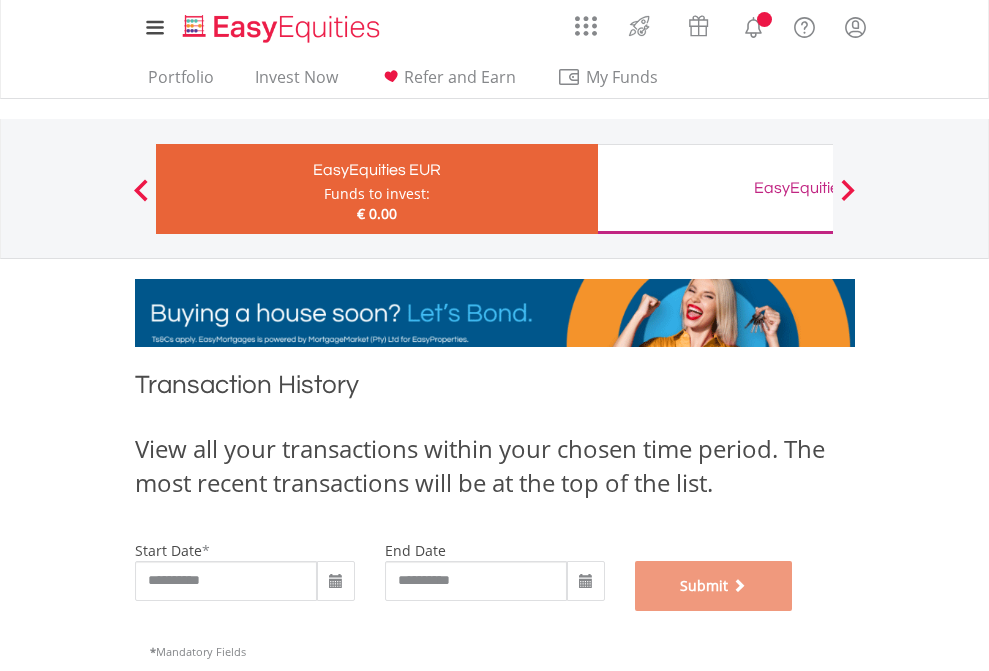 scroll, scrollTop: 811, scrollLeft: 0, axis: vertical 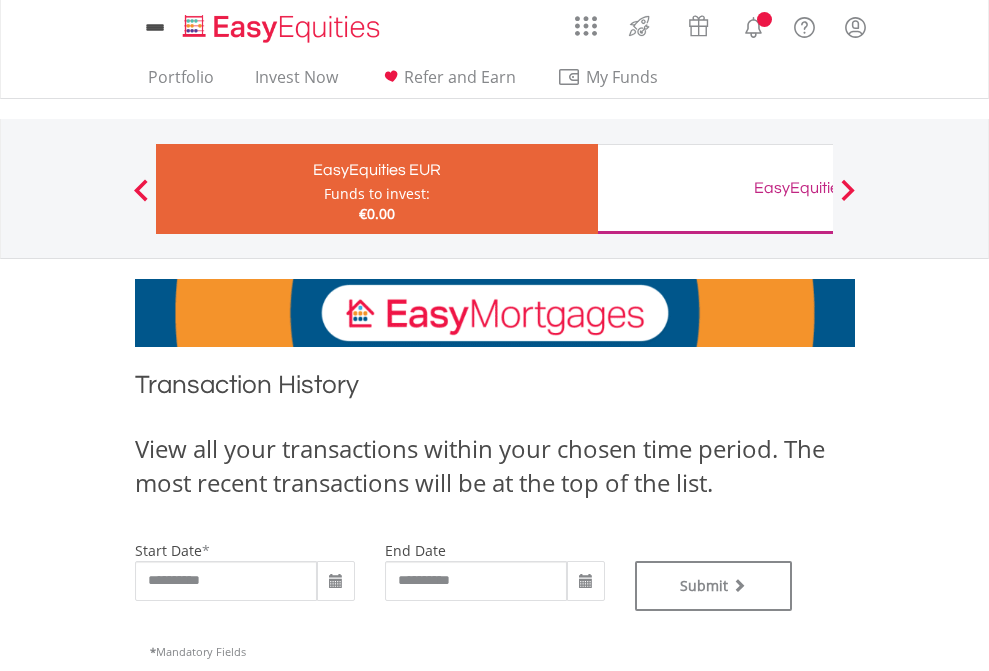 click on "EasyEquities GBP" at bounding box center [818, 188] 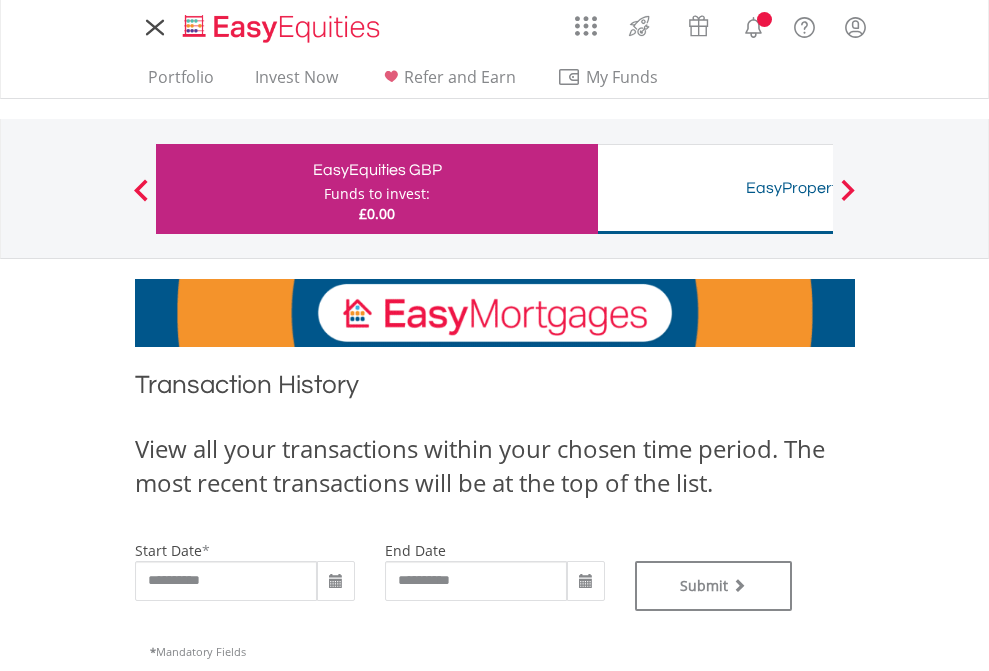 scroll, scrollTop: 0, scrollLeft: 0, axis: both 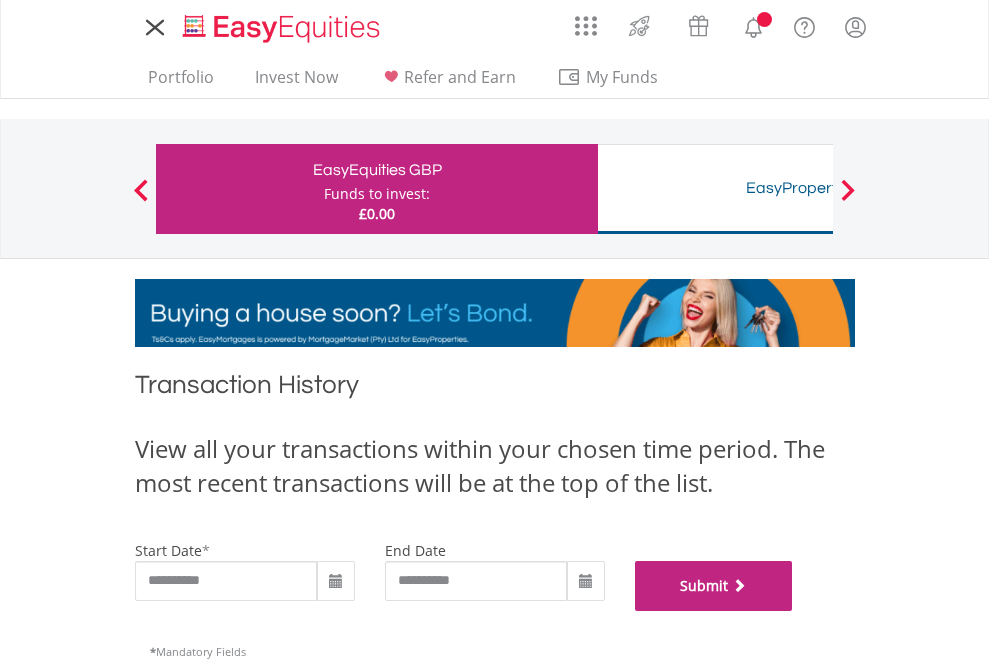 click on "Submit" at bounding box center (714, 586) 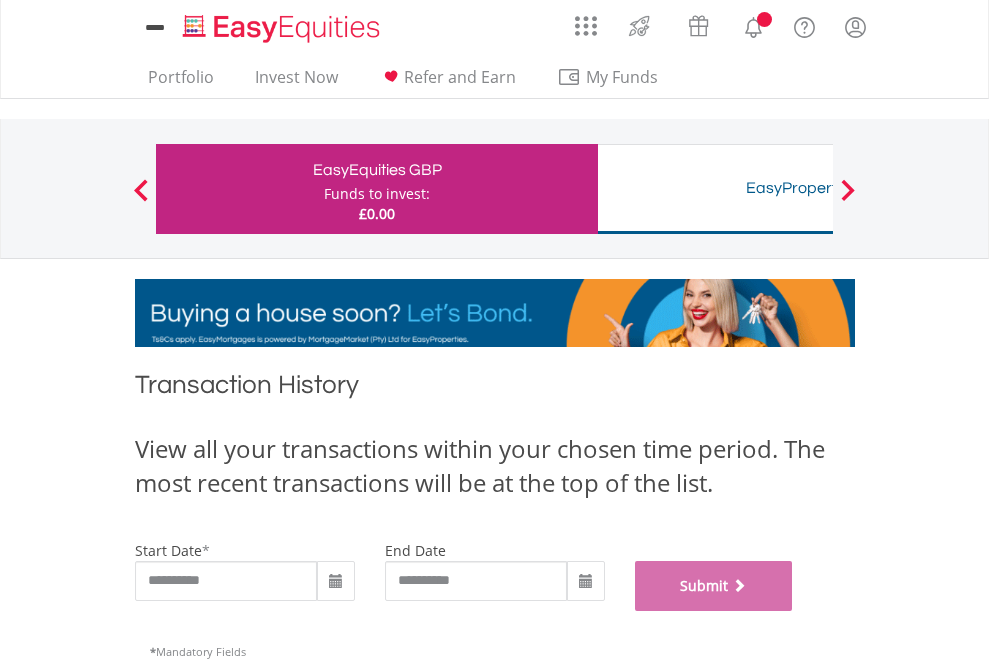 scroll, scrollTop: 811, scrollLeft: 0, axis: vertical 